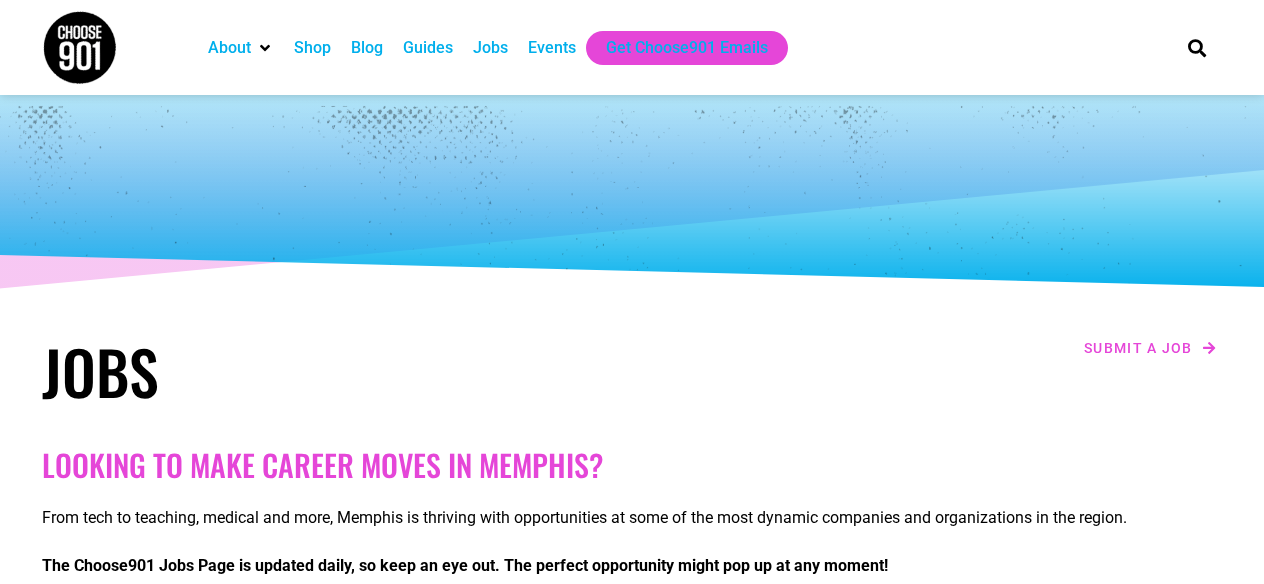 scroll, scrollTop: 0, scrollLeft: 0, axis: both 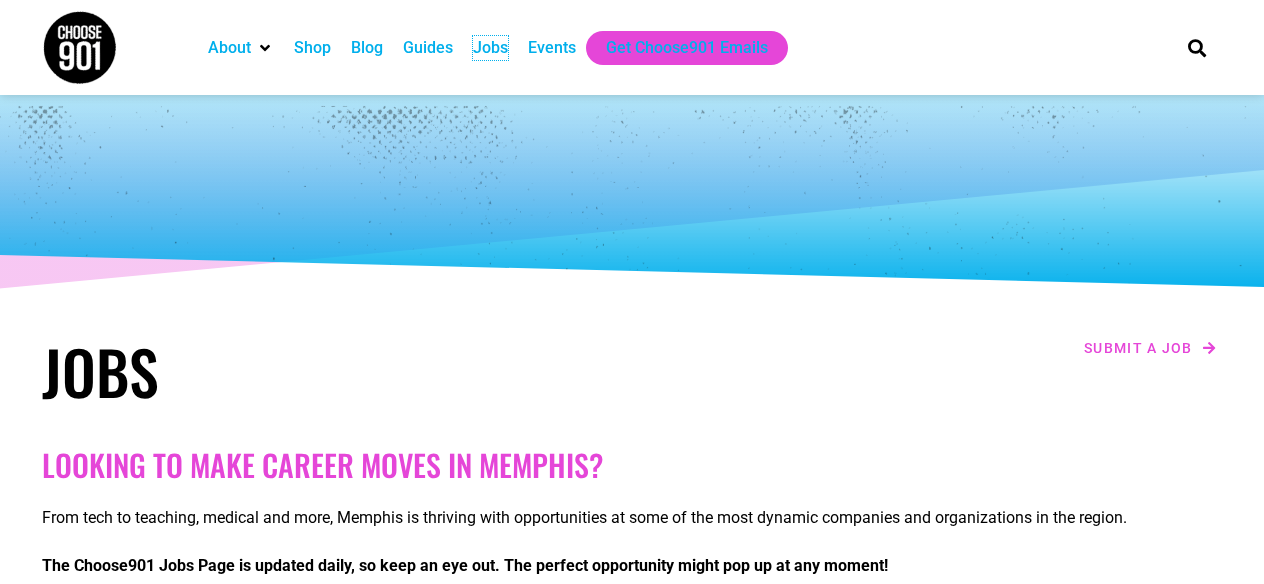 click on "Jobs" at bounding box center (490, 48) 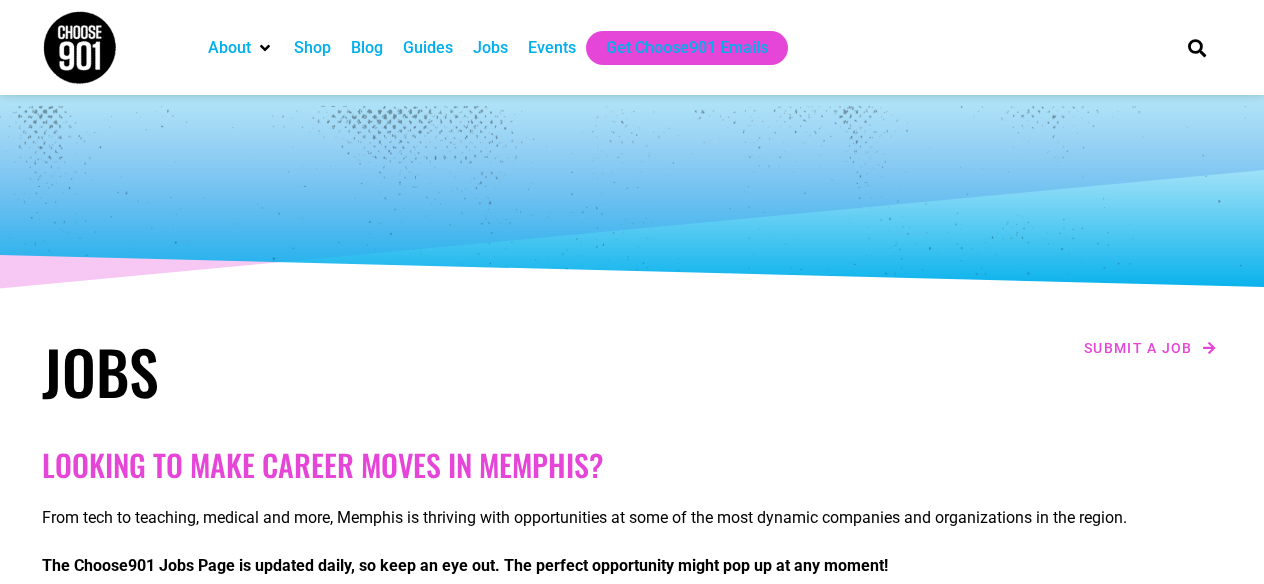 scroll, scrollTop: 0, scrollLeft: 0, axis: both 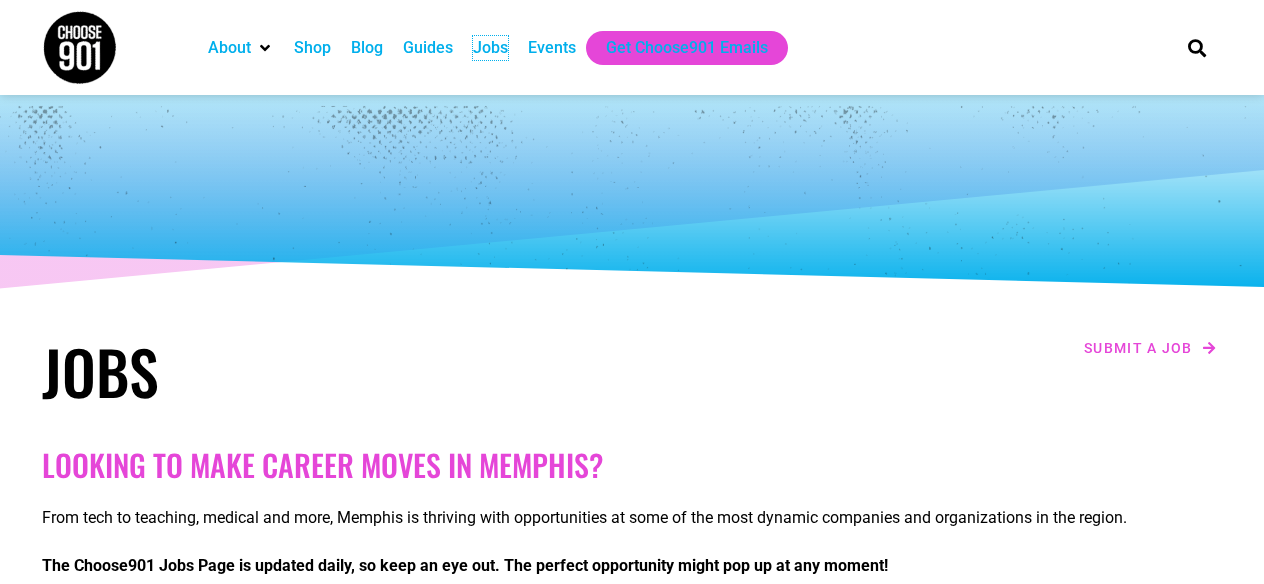 click on "Jobs" at bounding box center (490, 48) 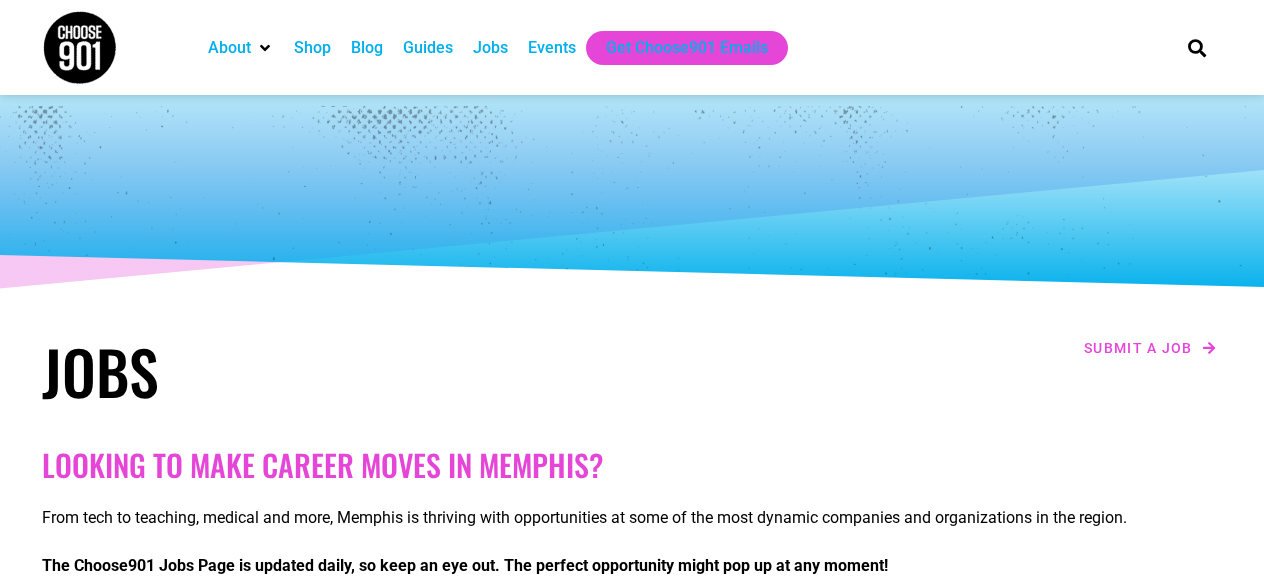 click on "Jobs" at bounding box center (490, 48) 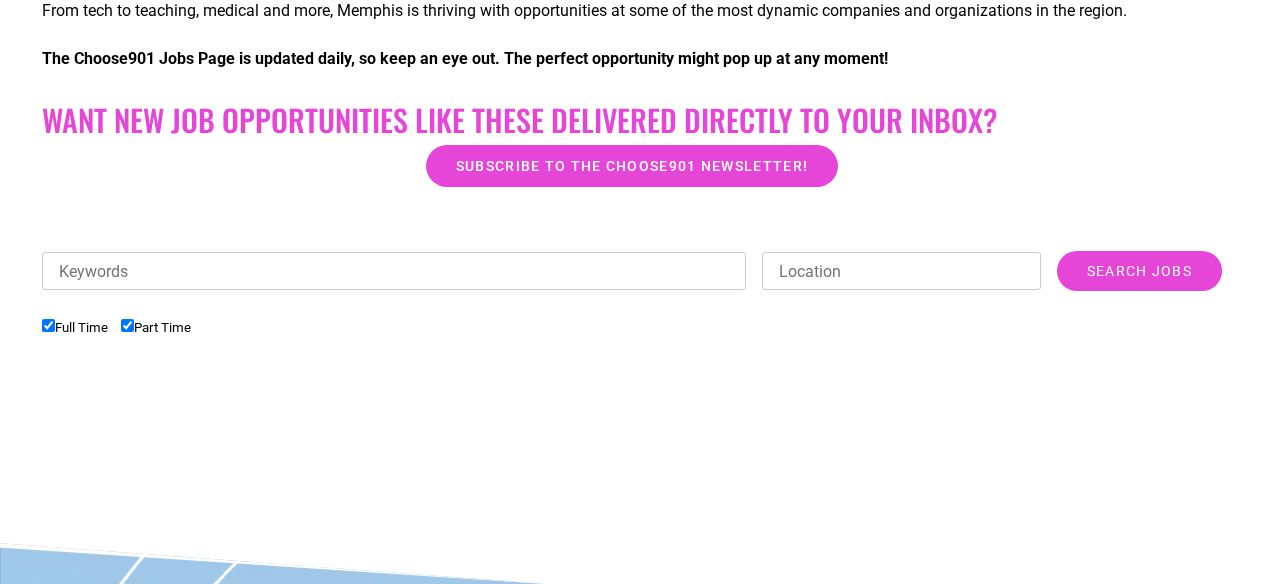 scroll, scrollTop: 700, scrollLeft: 0, axis: vertical 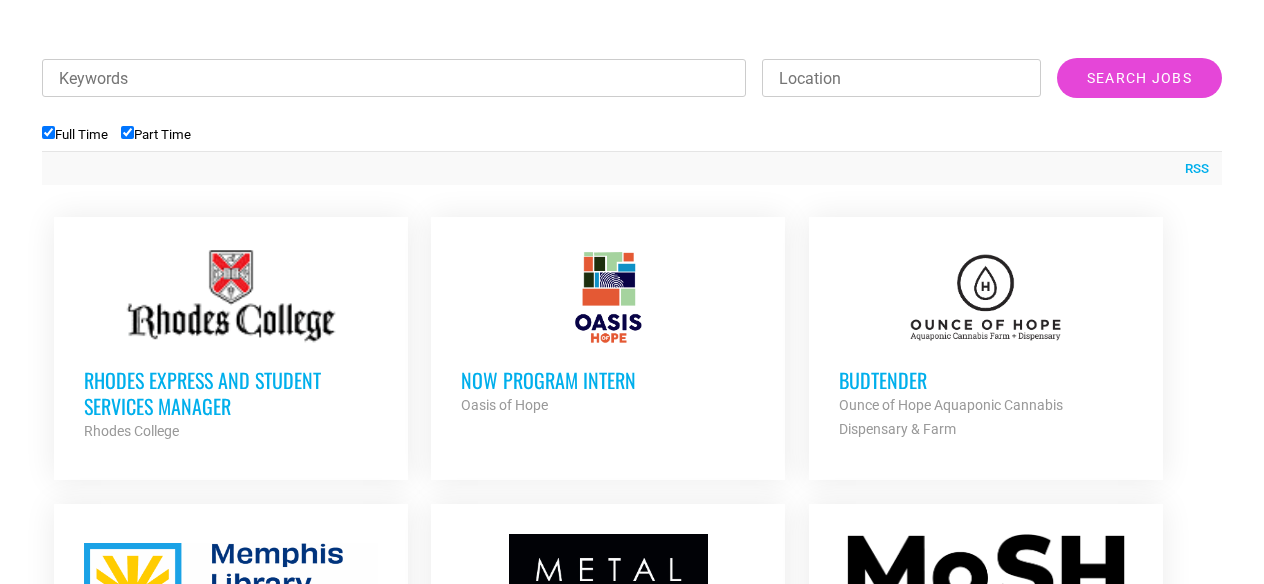 click on "Budtender" at bounding box center (986, 380) 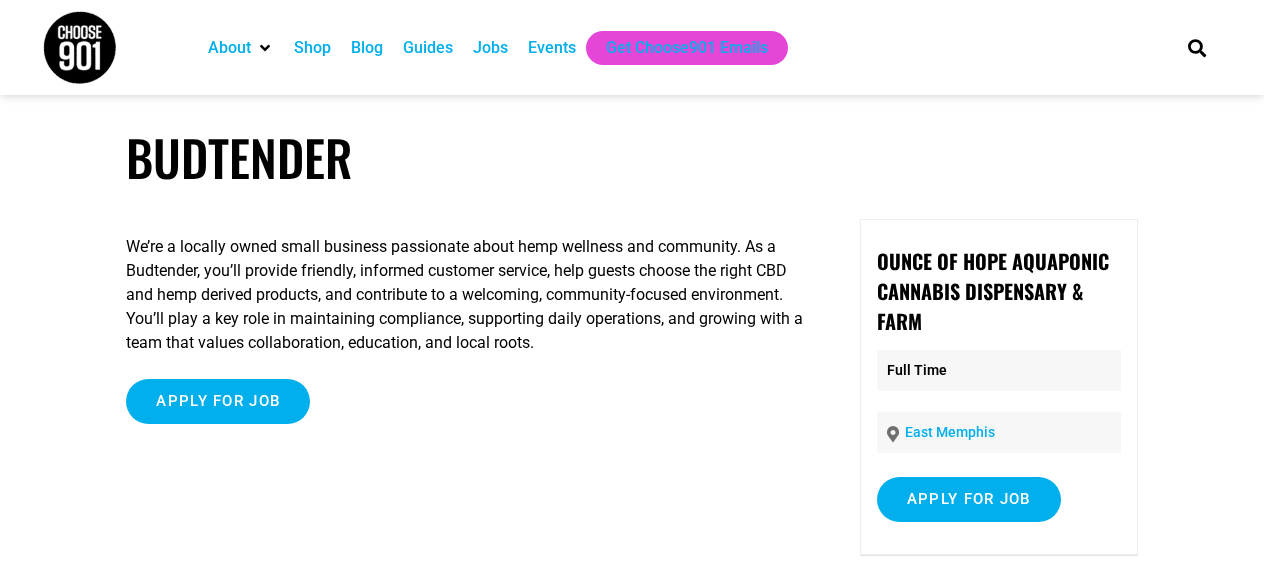 click on "Full Time" at bounding box center [999, 370] 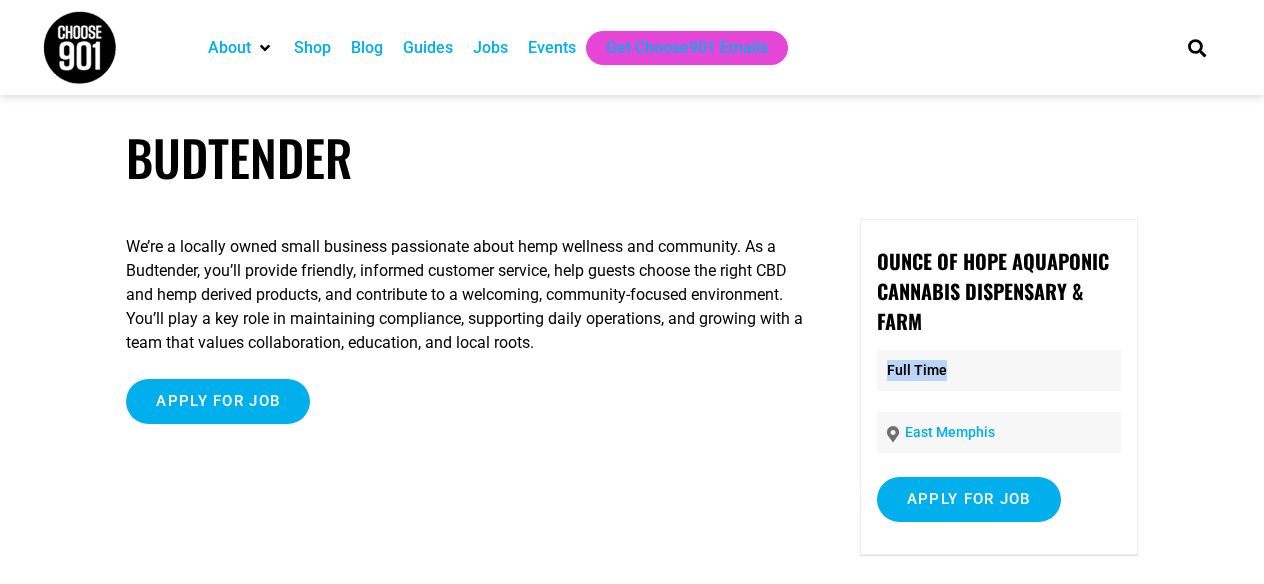 scroll, scrollTop: 0, scrollLeft: 0, axis: both 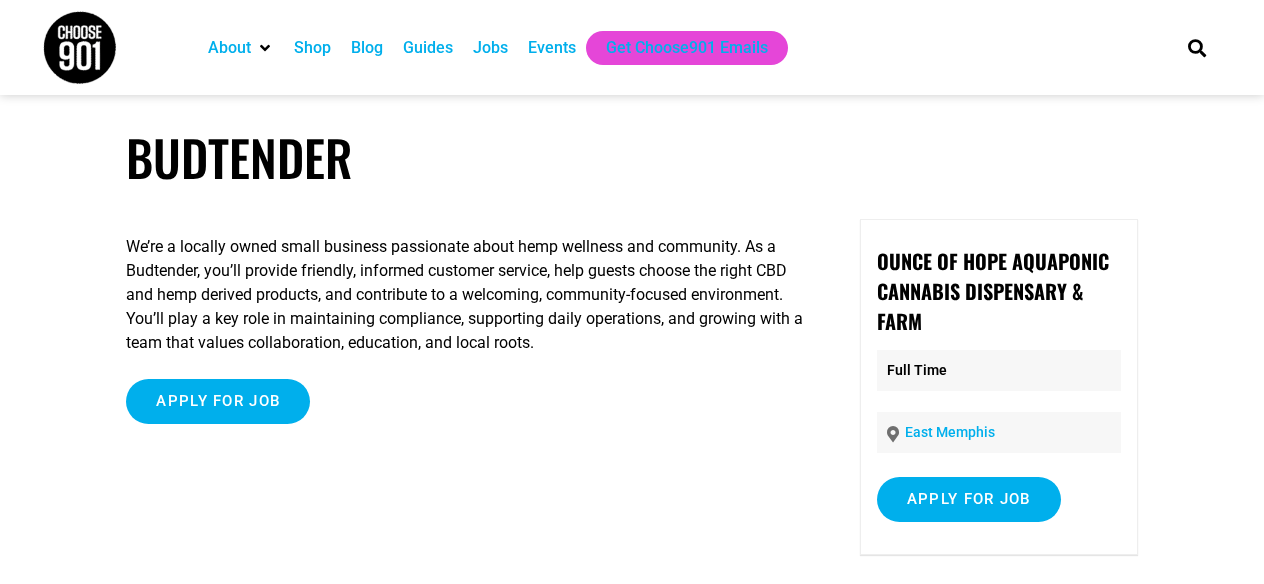 click on "We’re a locally owned small business passionate about hemp wellness and community. As a Budtender, you’ll provide friendly, informed customer service, help guests choose the right CBD and hemp derived products, and contribute to a welcoming, community-focused environment. You’ll play a key role in maintaining compliance, supporting daily operations, and growing with a team that values collaboration, education, and local roots.
Apply for job
To apply for this job  email your details to   [EMAIL]" at bounding box center [467, 391] 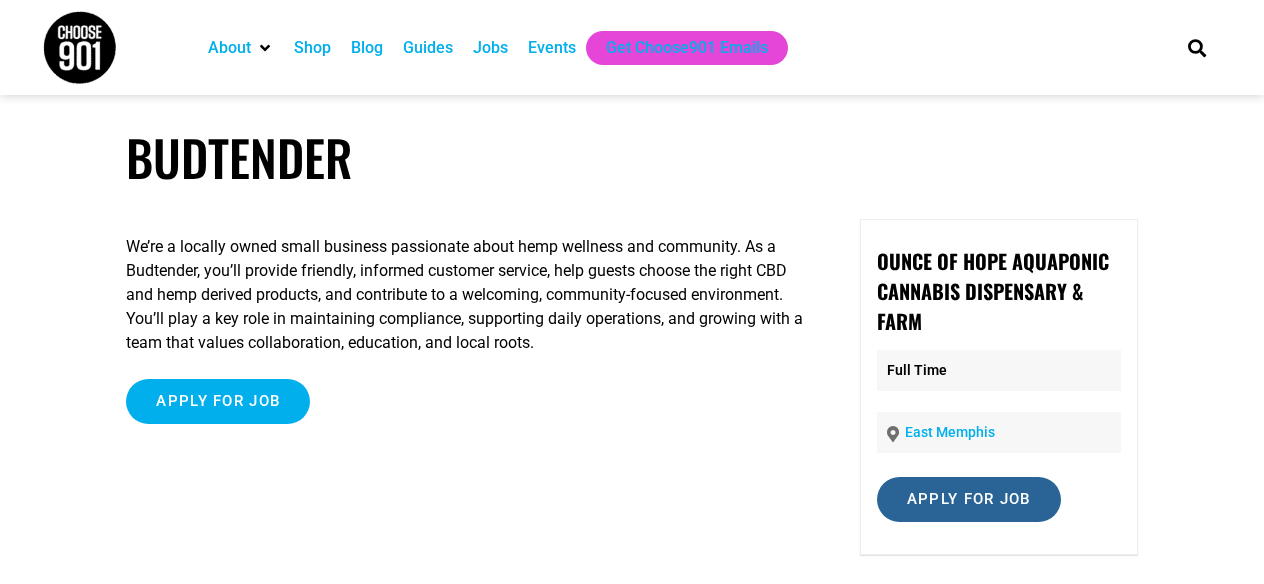 click on "Apply for job" at bounding box center [969, 499] 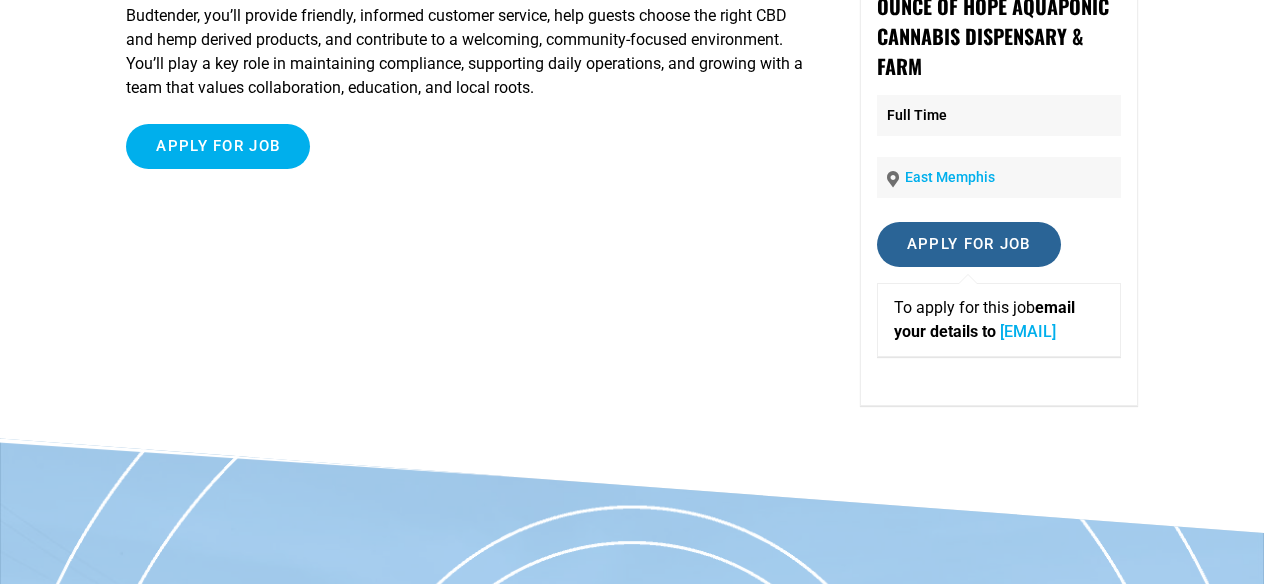 scroll, scrollTop: 256, scrollLeft: 0, axis: vertical 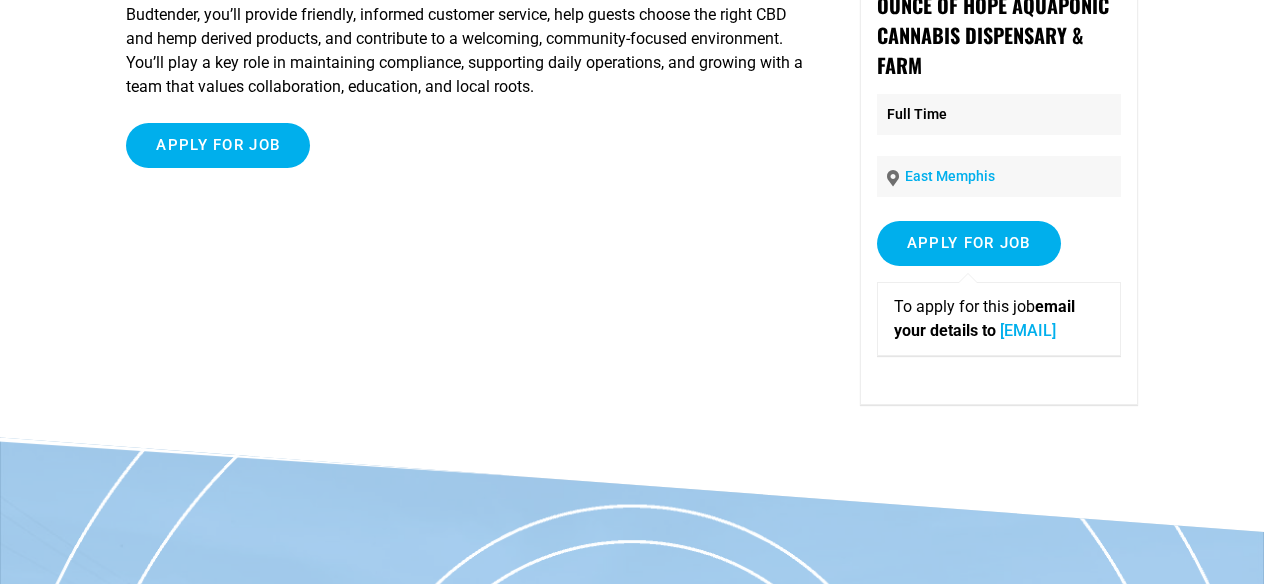 click on "[EMAIL]" at bounding box center (1028, 330) 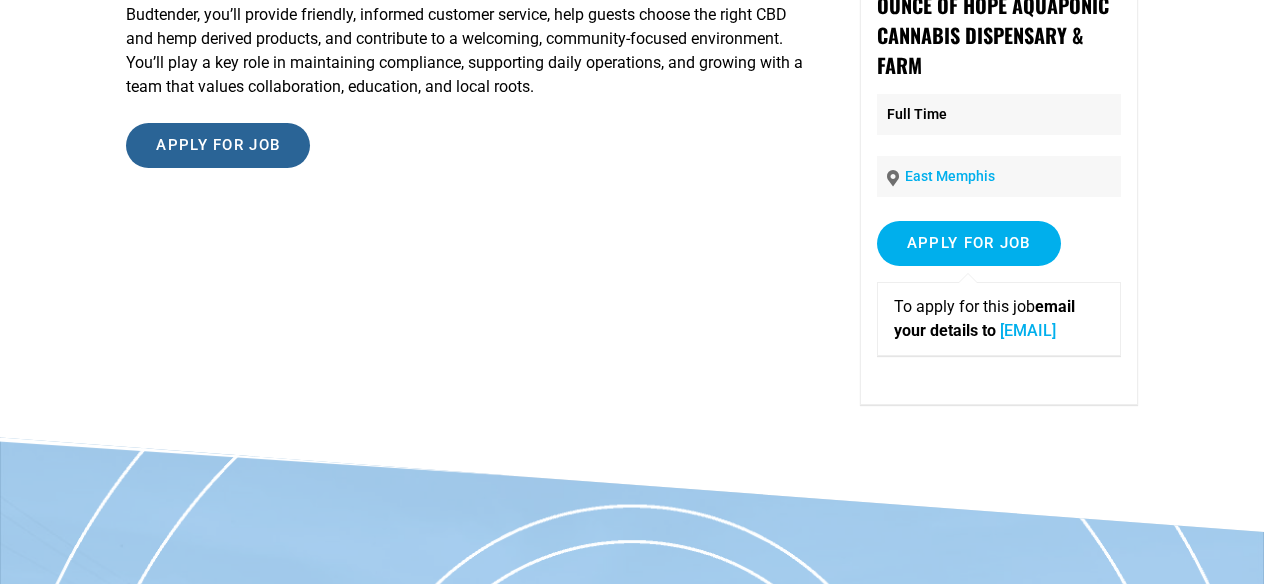 click on "Apply for job" at bounding box center (218, 145) 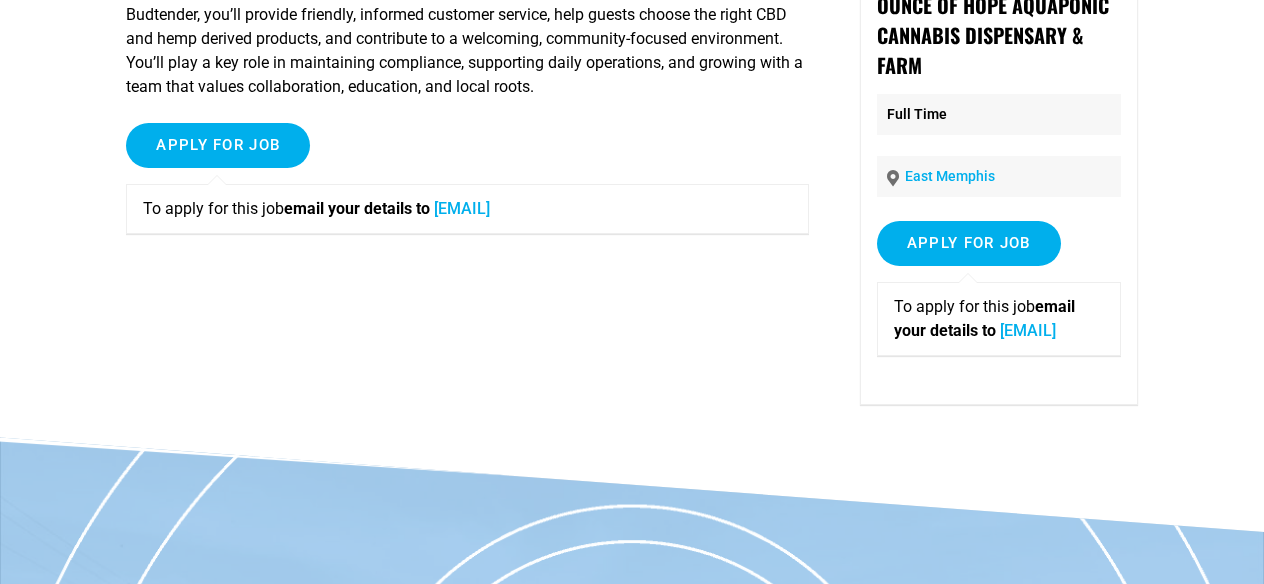 click on "[EMAIL]" at bounding box center (462, 208) 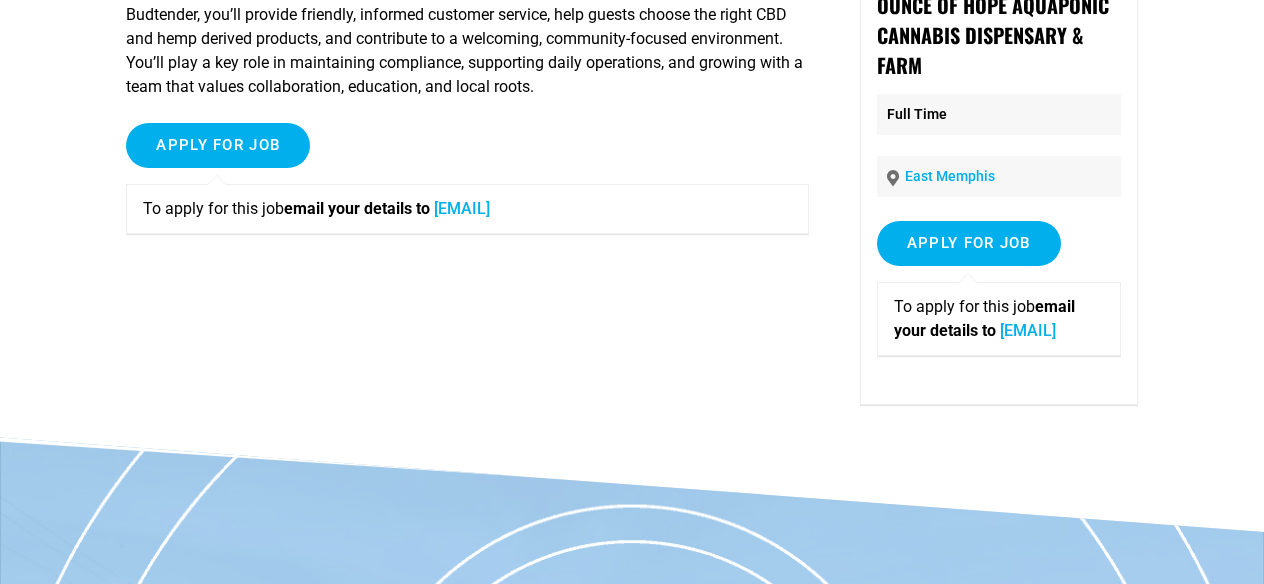 click on "[EMAIL]" at bounding box center (462, 208) 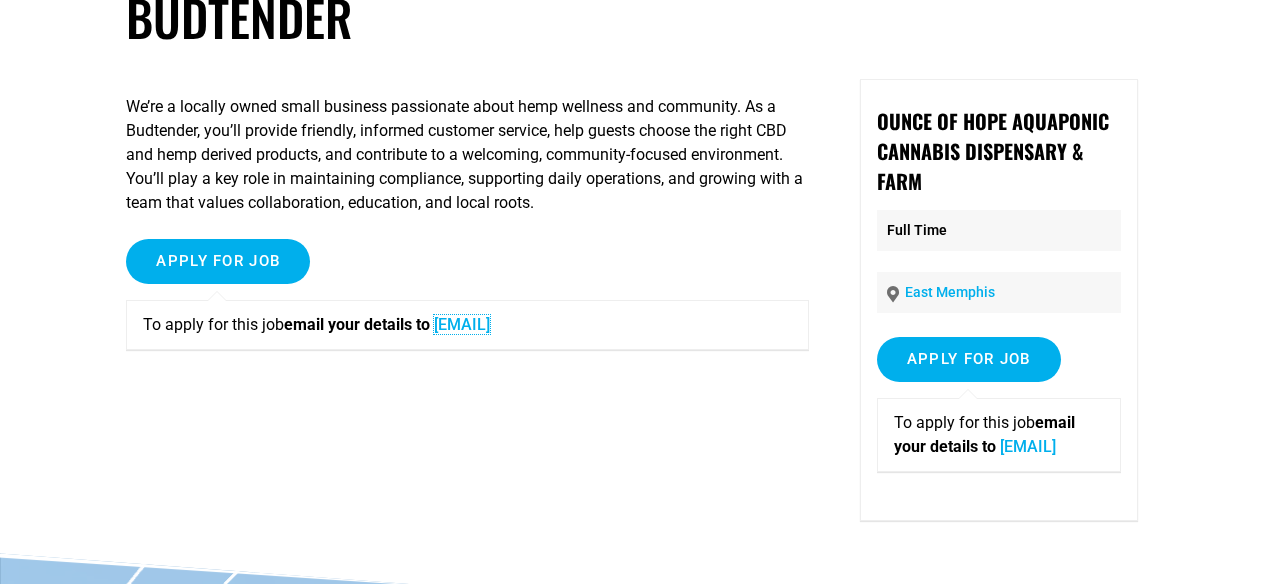 scroll, scrollTop: 0, scrollLeft: 0, axis: both 